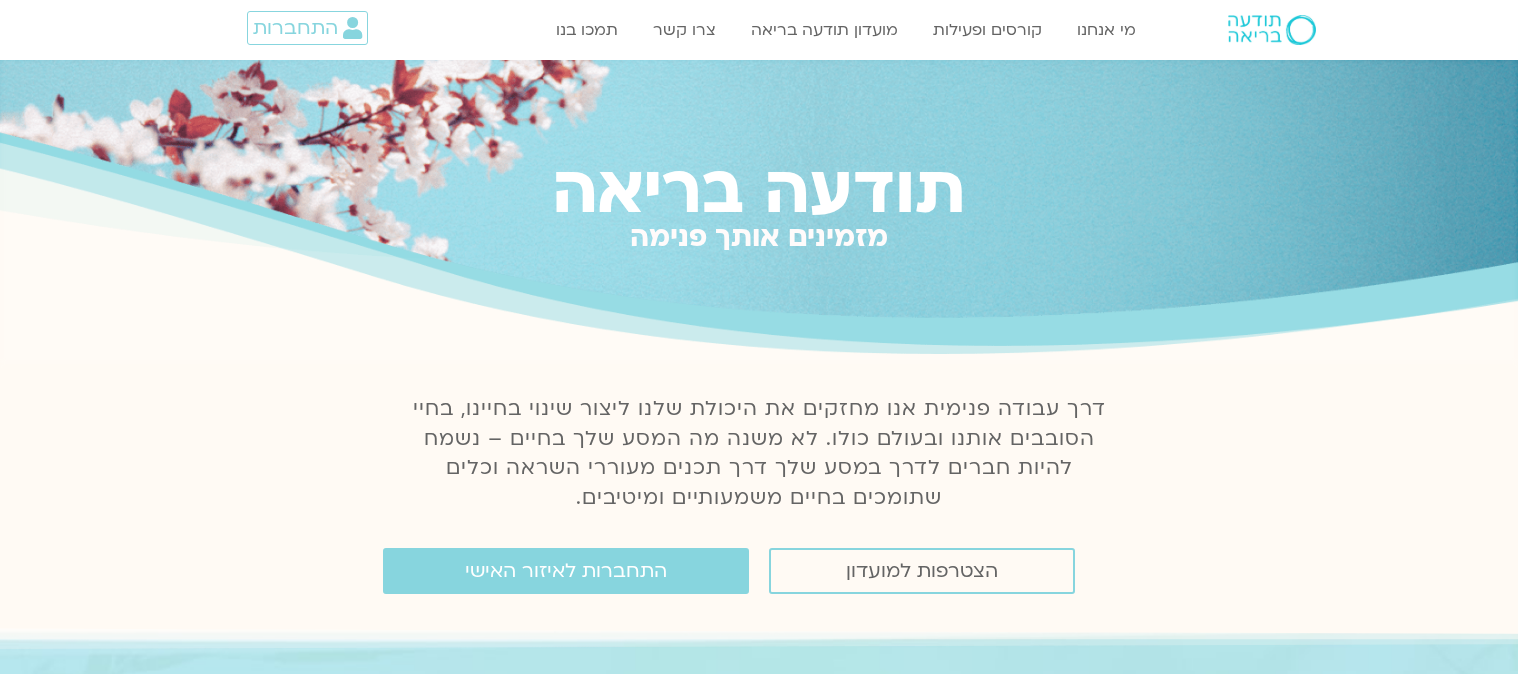 scroll, scrollTop: 0, scrollLeft: 0, axis: both 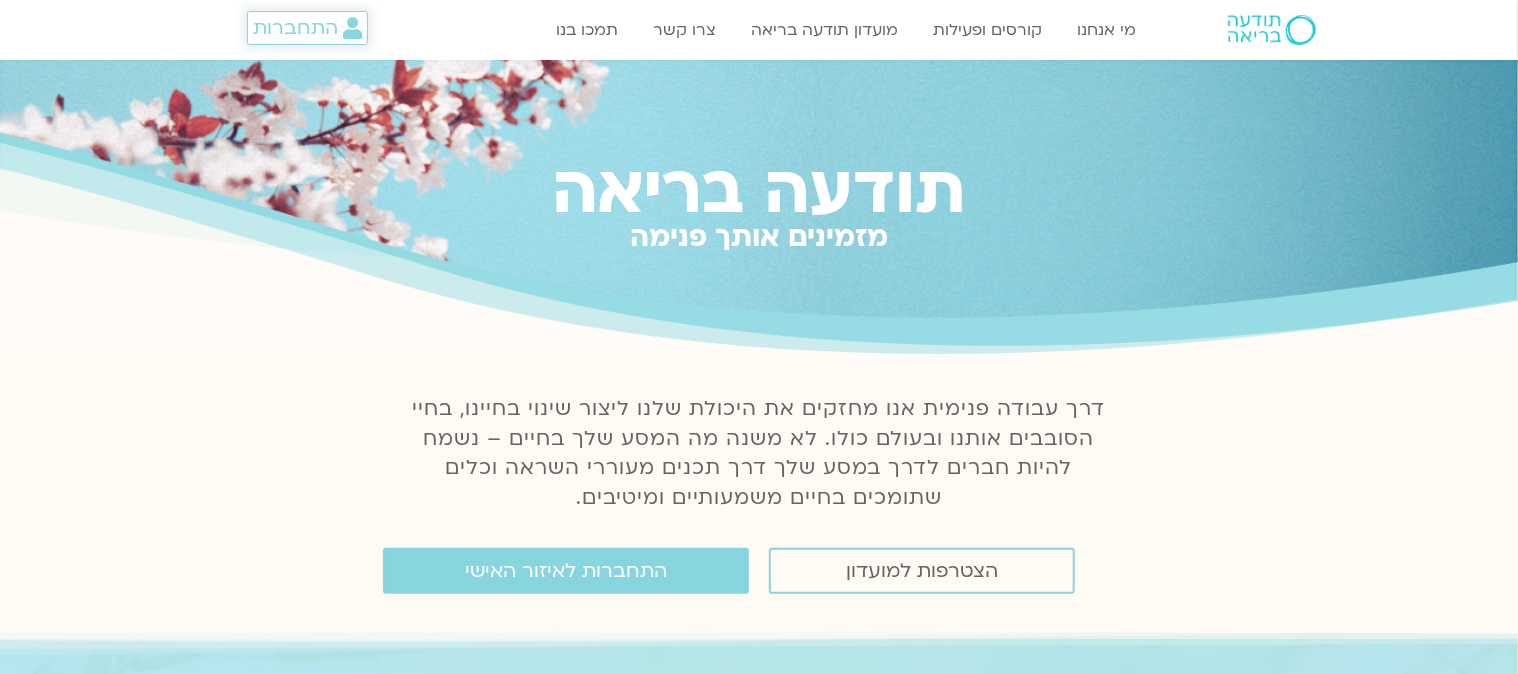 click on "התחברות" at bounding box center (295, 28) 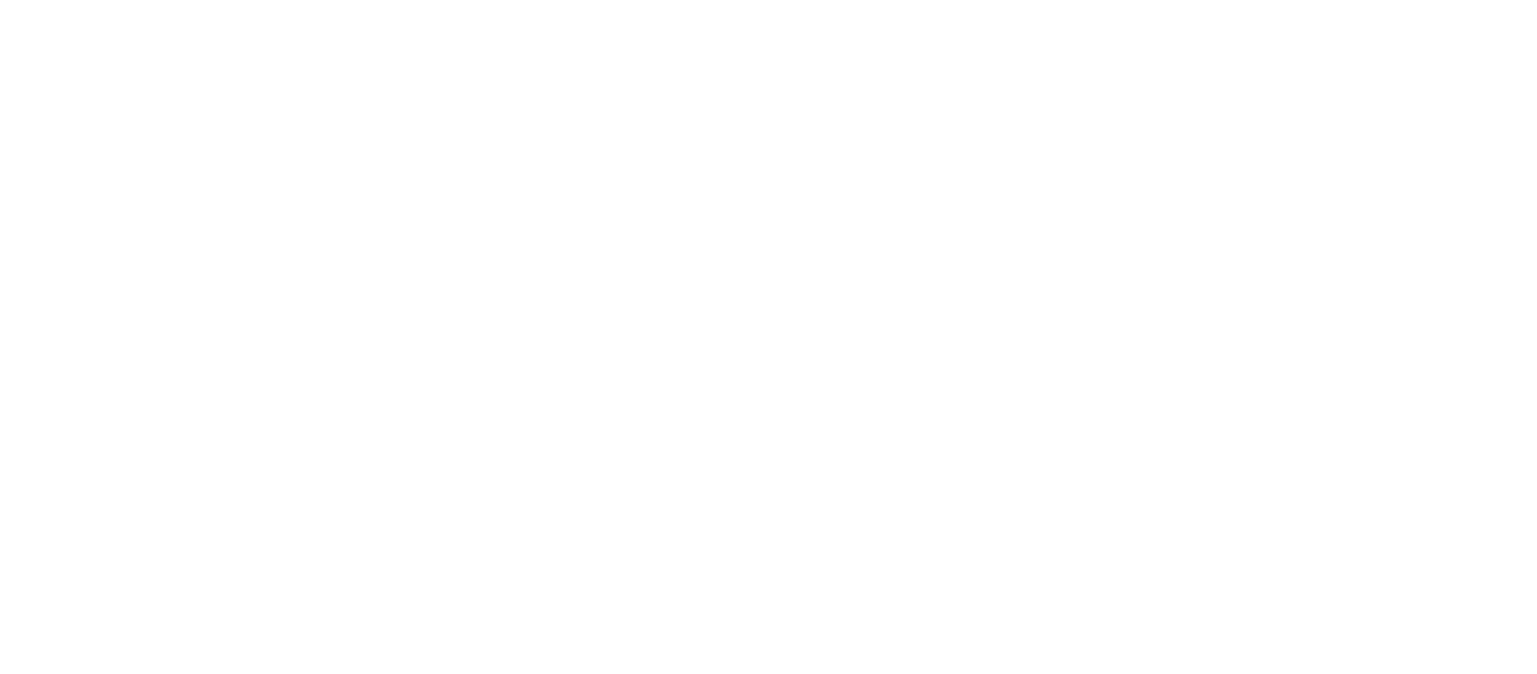 scroll, scrollTop: 0, scrollLeft: 0, axis: both 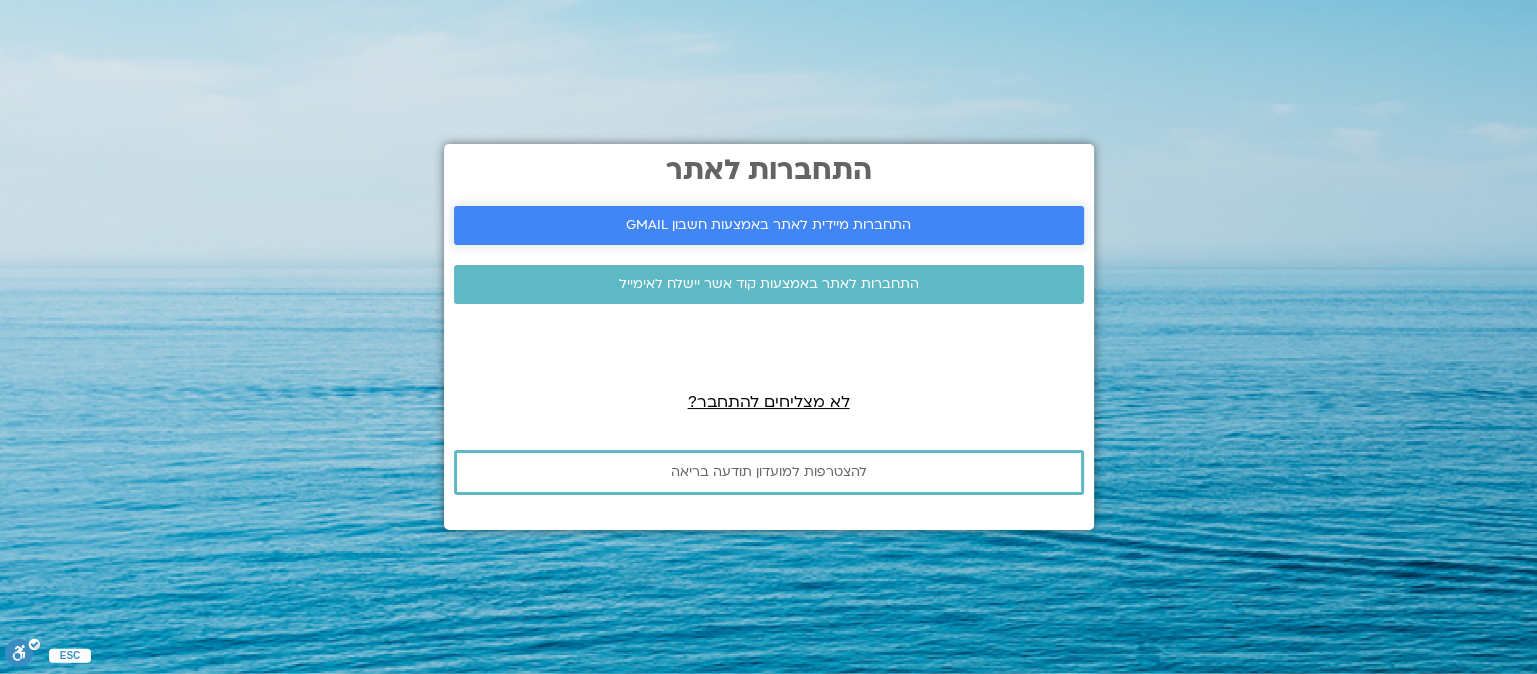 click on "התחברות מיידית לאתר באמצעות חשבון GMAIL" at bounding box center [768, 225] 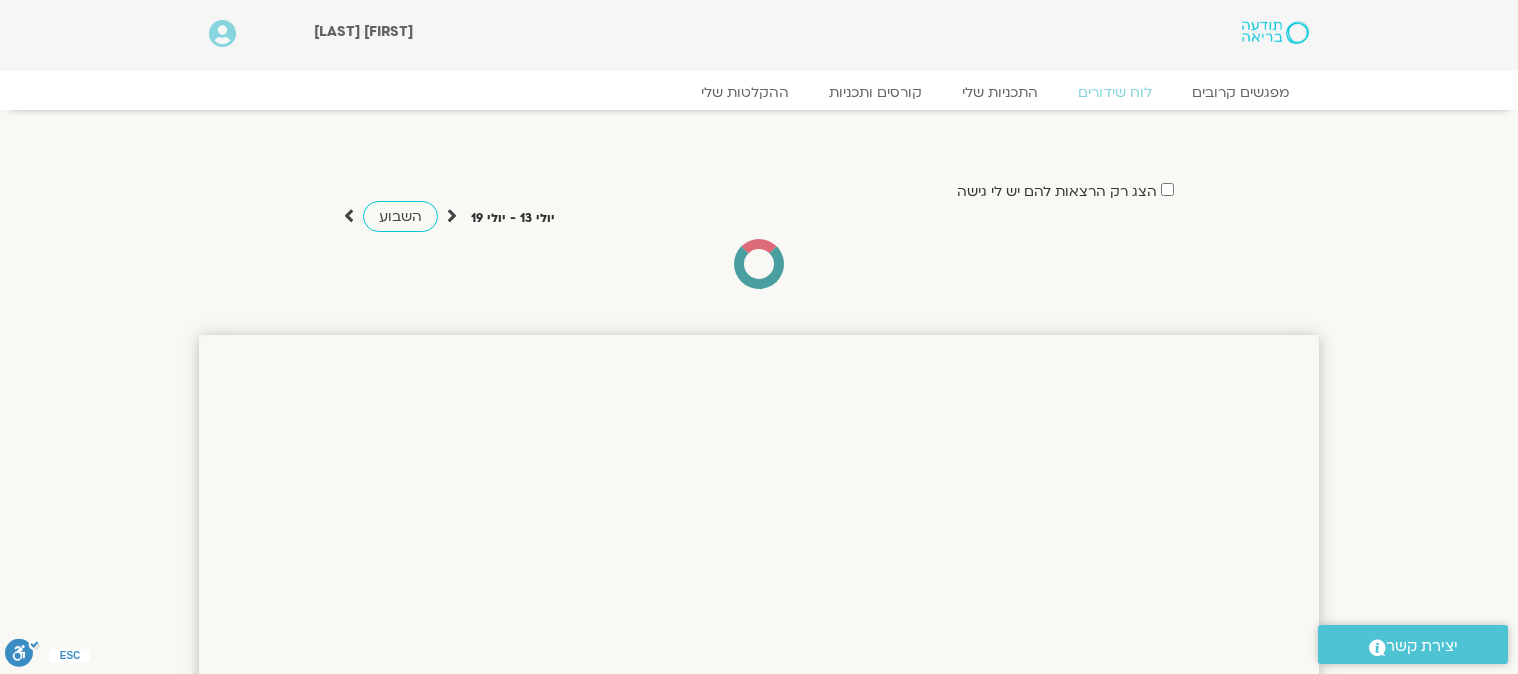scroll, scrollTop: 0, scrollLeft: 0, axis: both 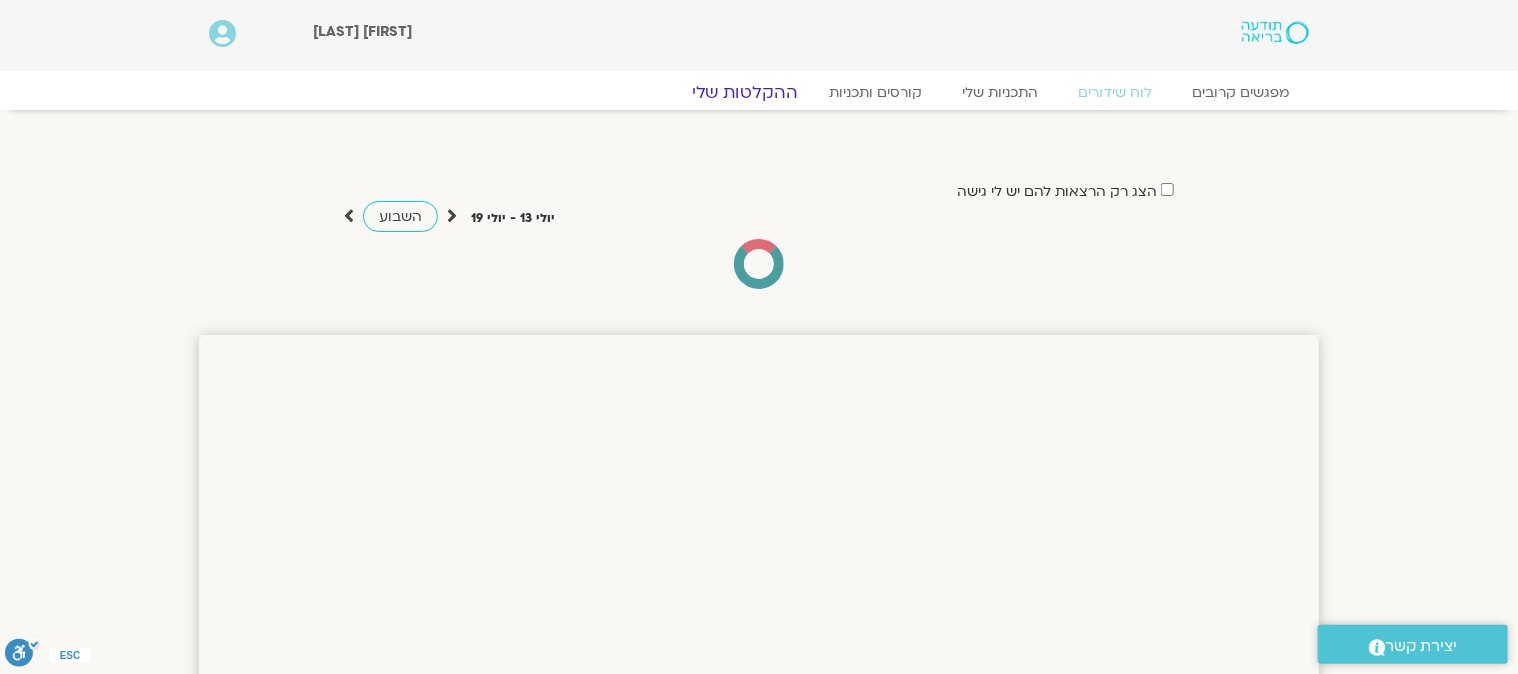 click on "ההקלטות שלי" 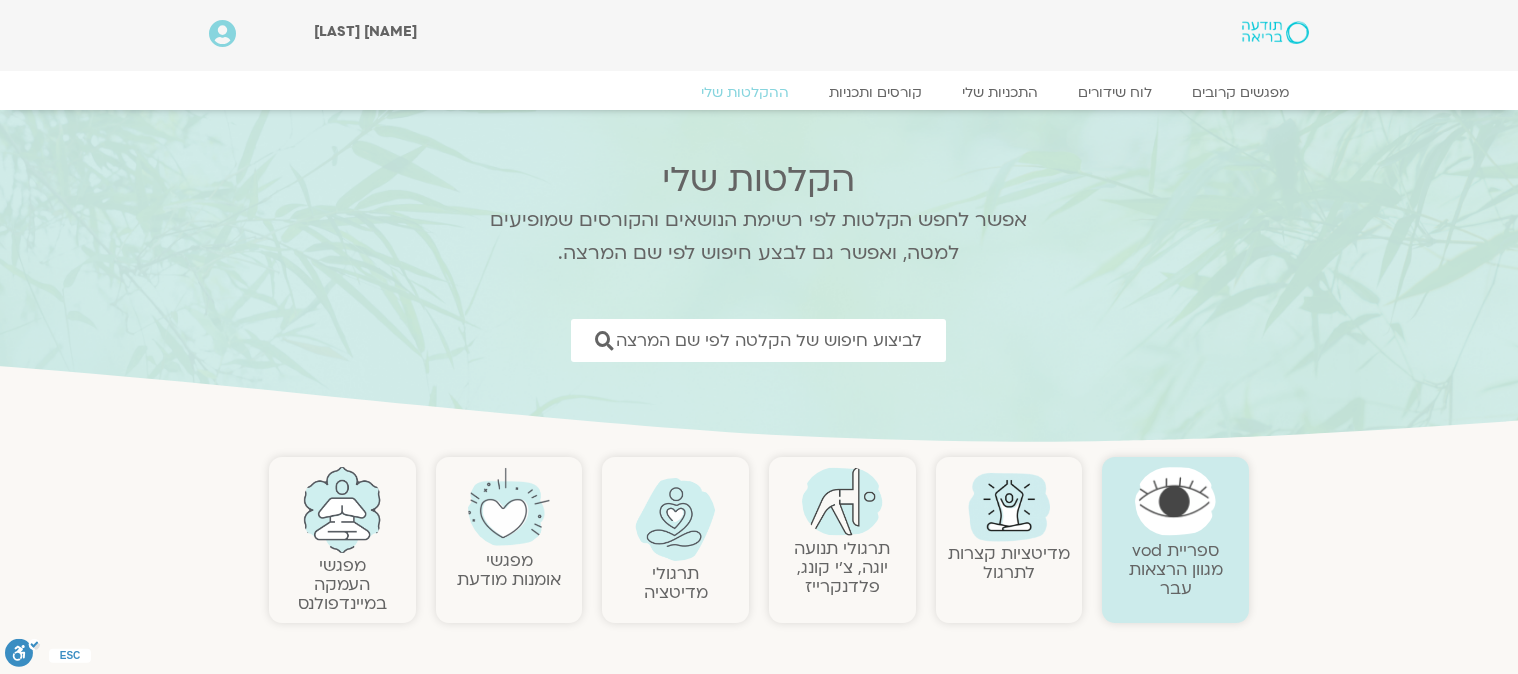 scroll, scrollTop: 0, scrollLeft: 0, axis: both 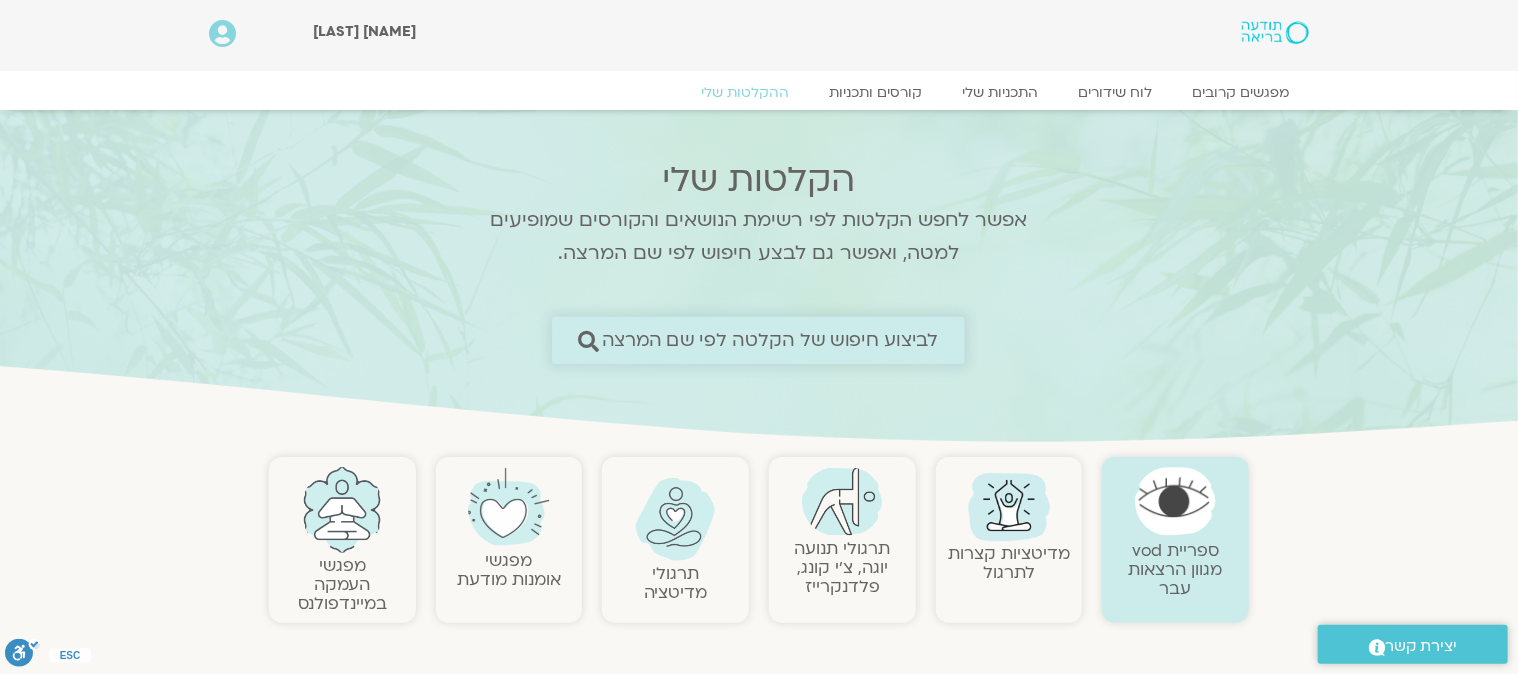 click on "לביצוע חיפוש של הקלטה לפי שם המרצה" at bounding box center (770, 340) 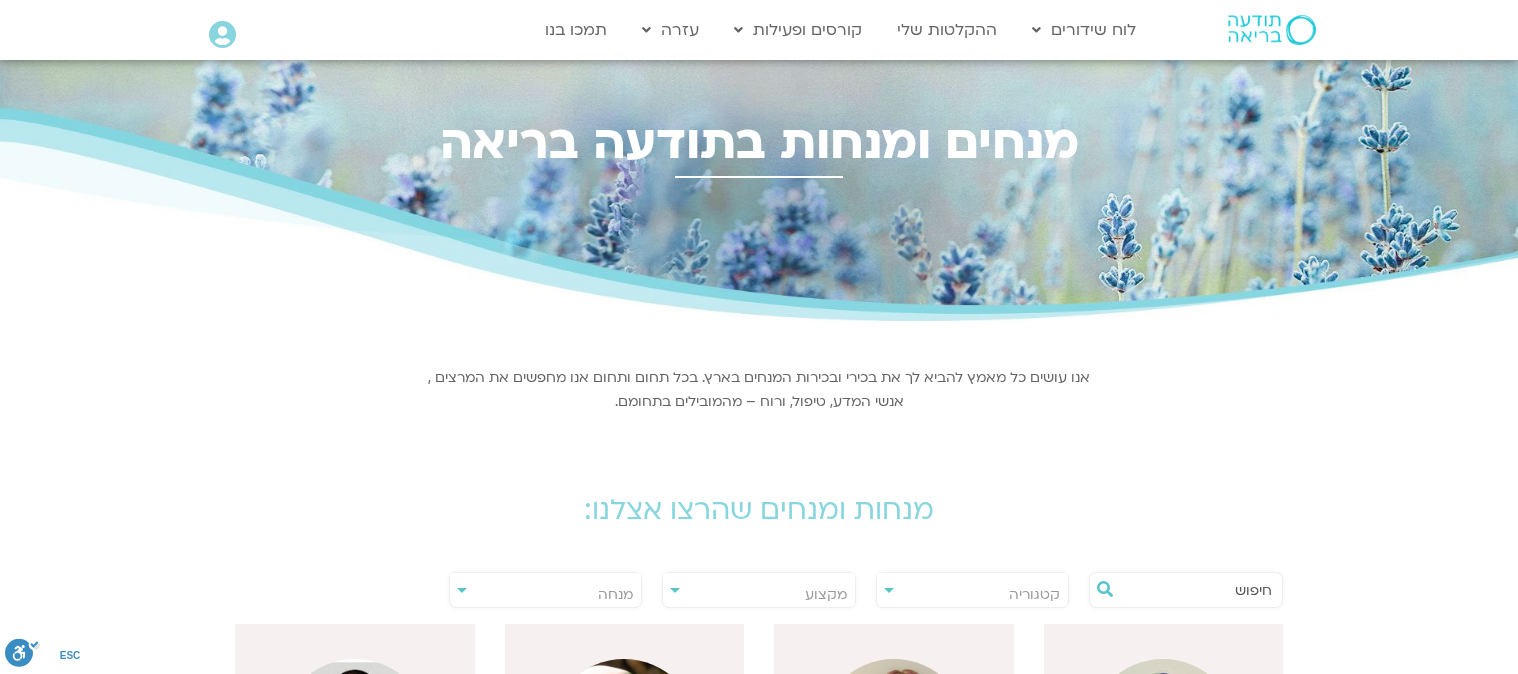 scroll, scrollTop: 0, scrollLeft: 0, axis: both 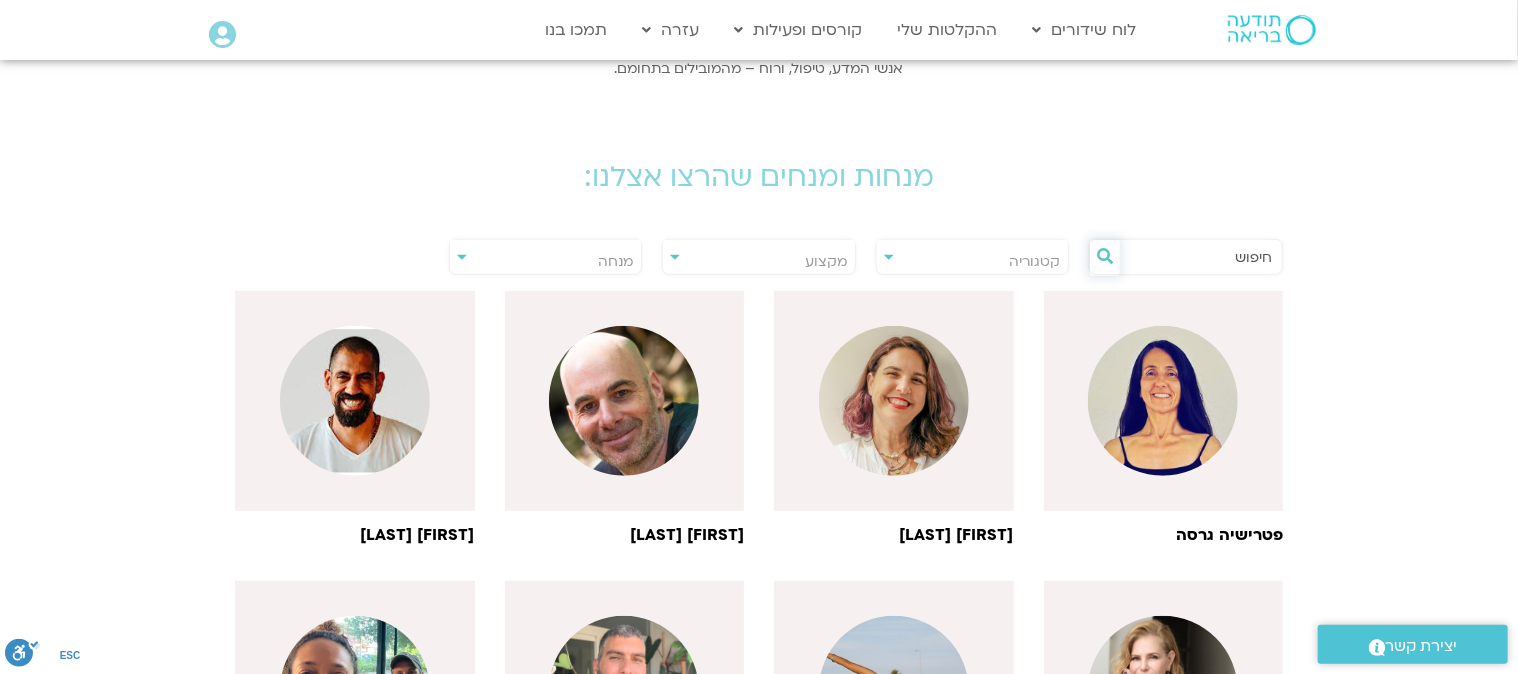 click at bounding box center (1105, 256) 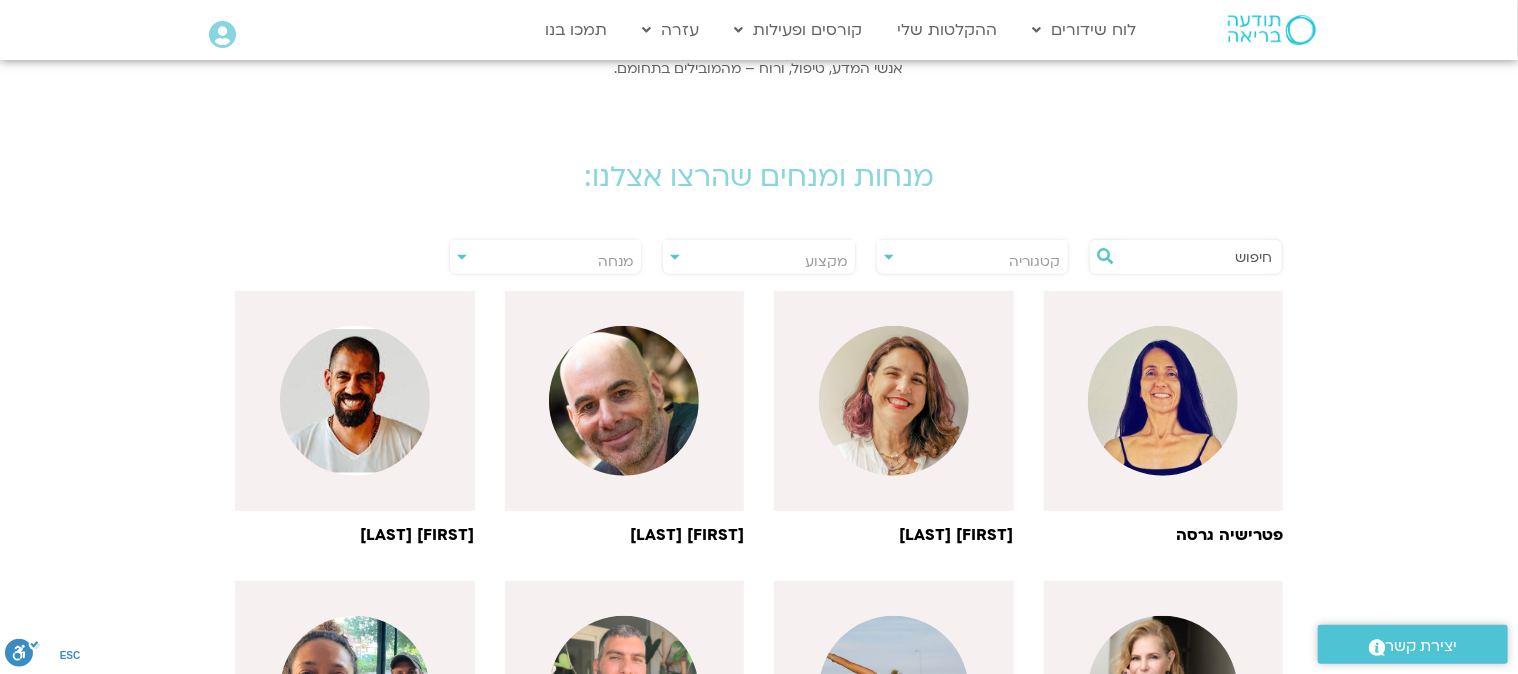 click at bounding box center (1196, 257) 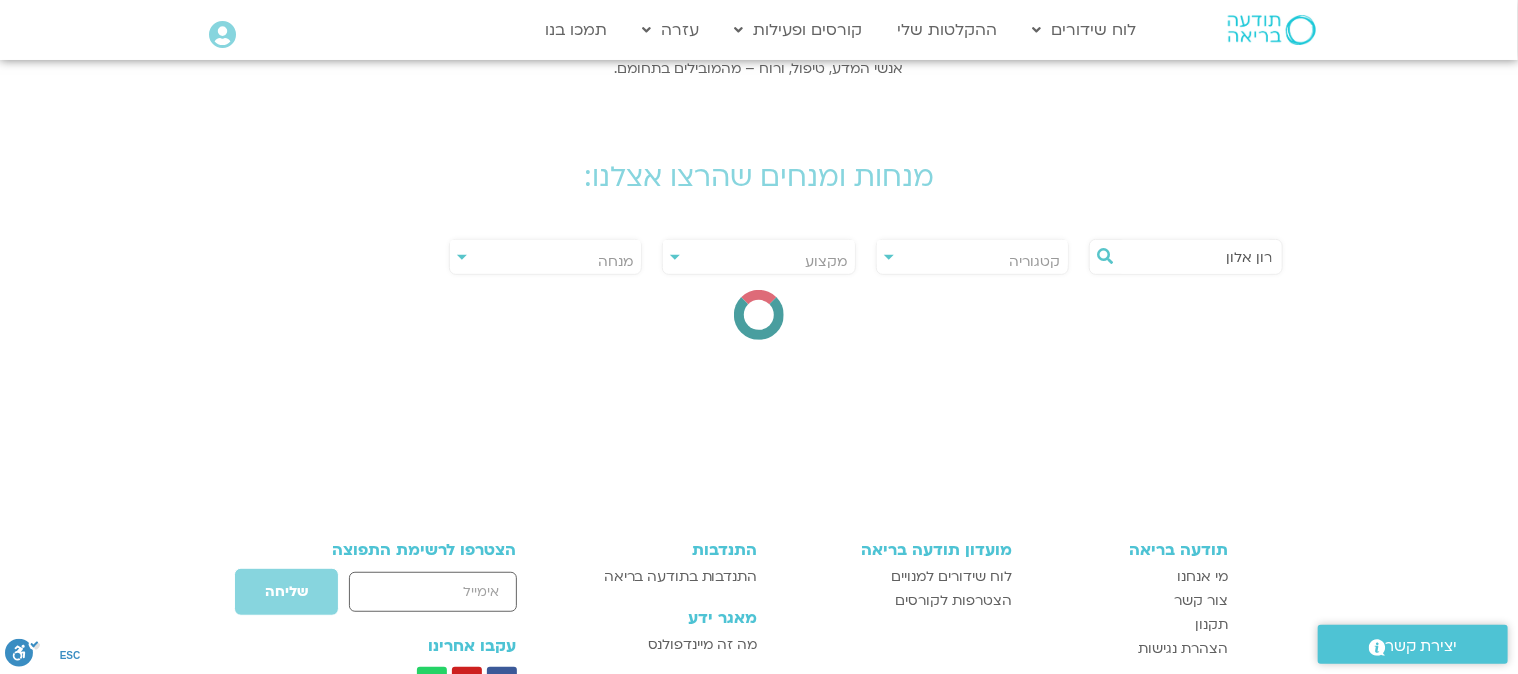 type on "רון אלון" 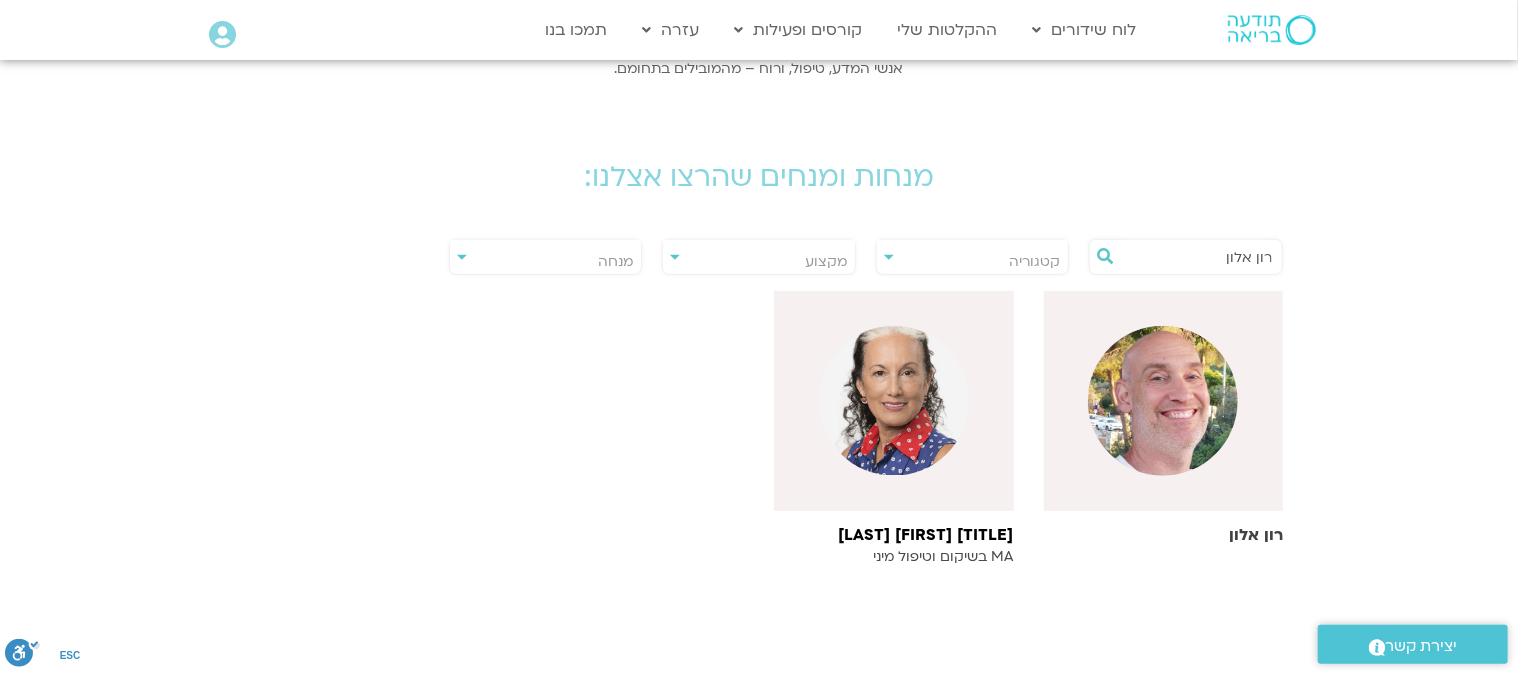 click at bounding box center [1163, 401] 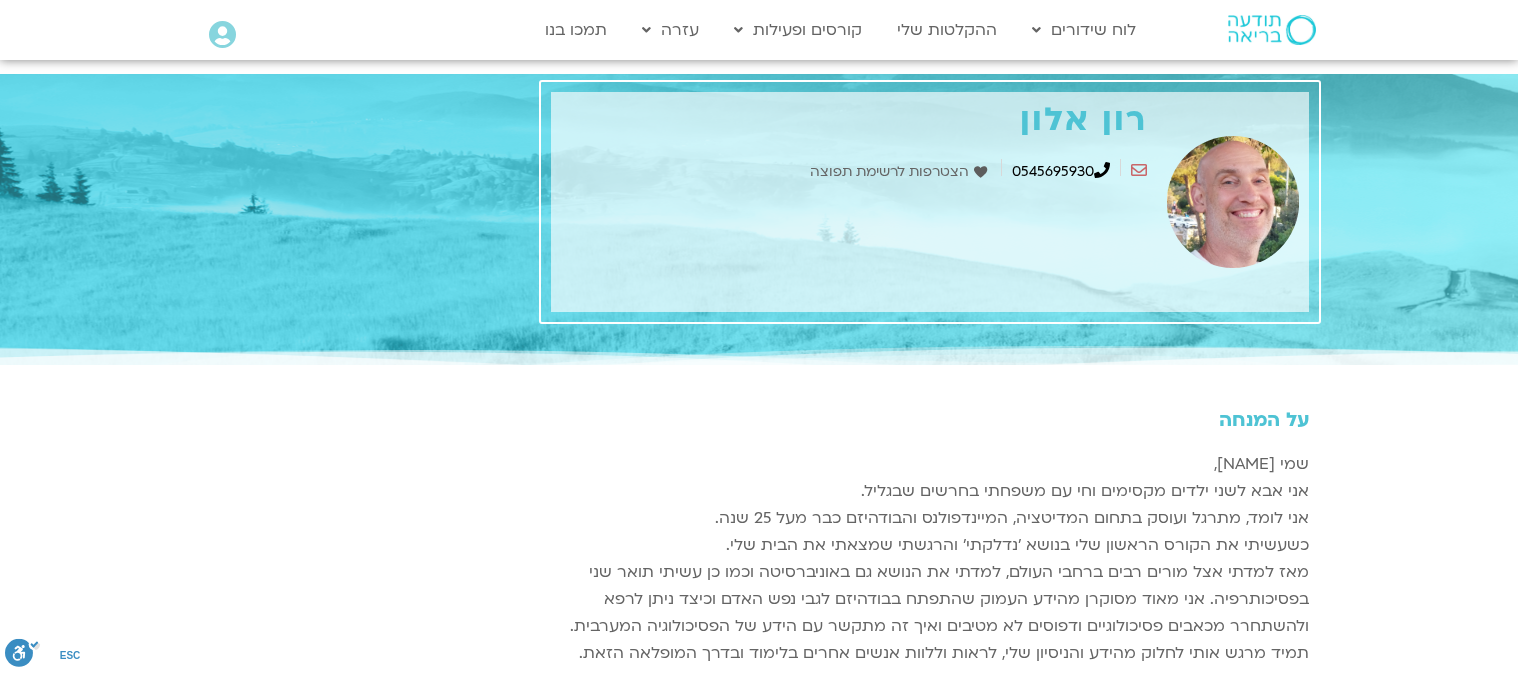 scroll, scrollTop: 0, scrollLeft: 0, axis: both 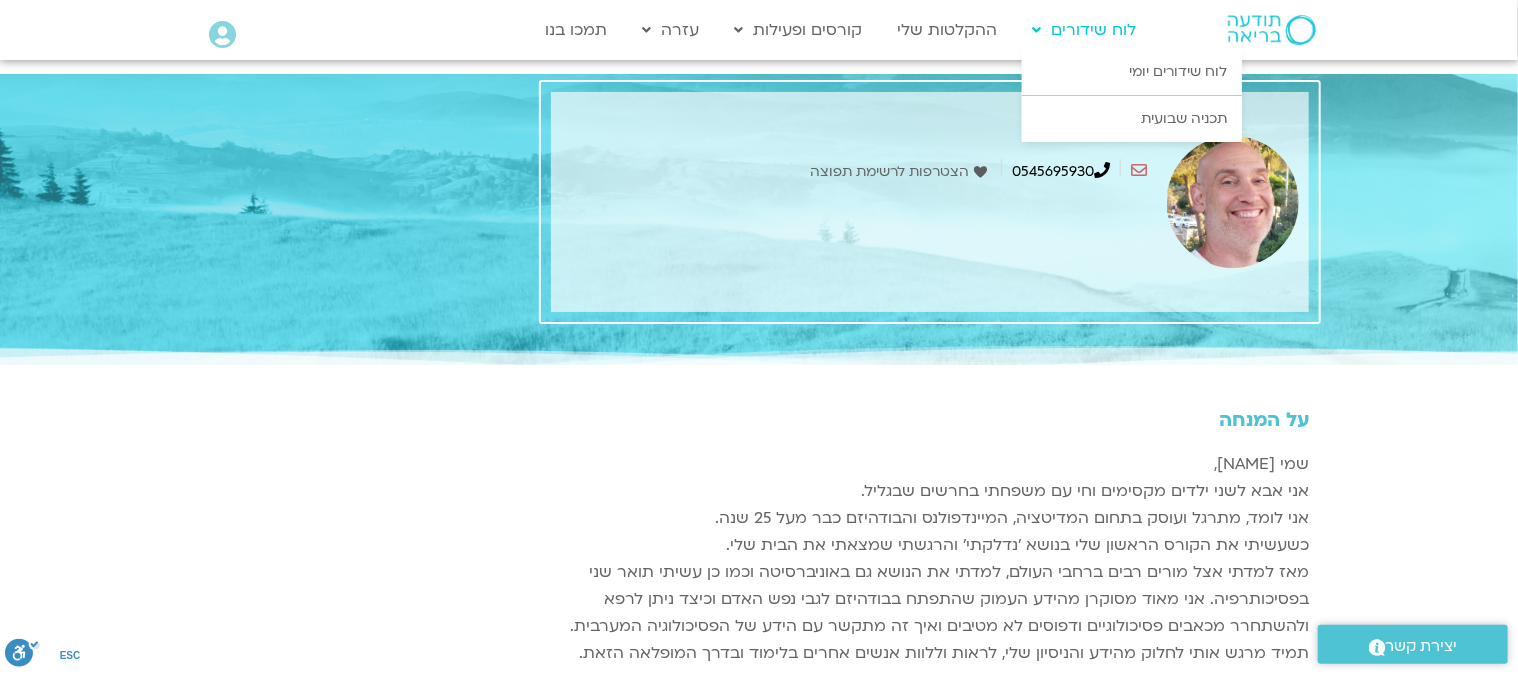 click on "לוח שידורים" at bounding box center (1084, 30) 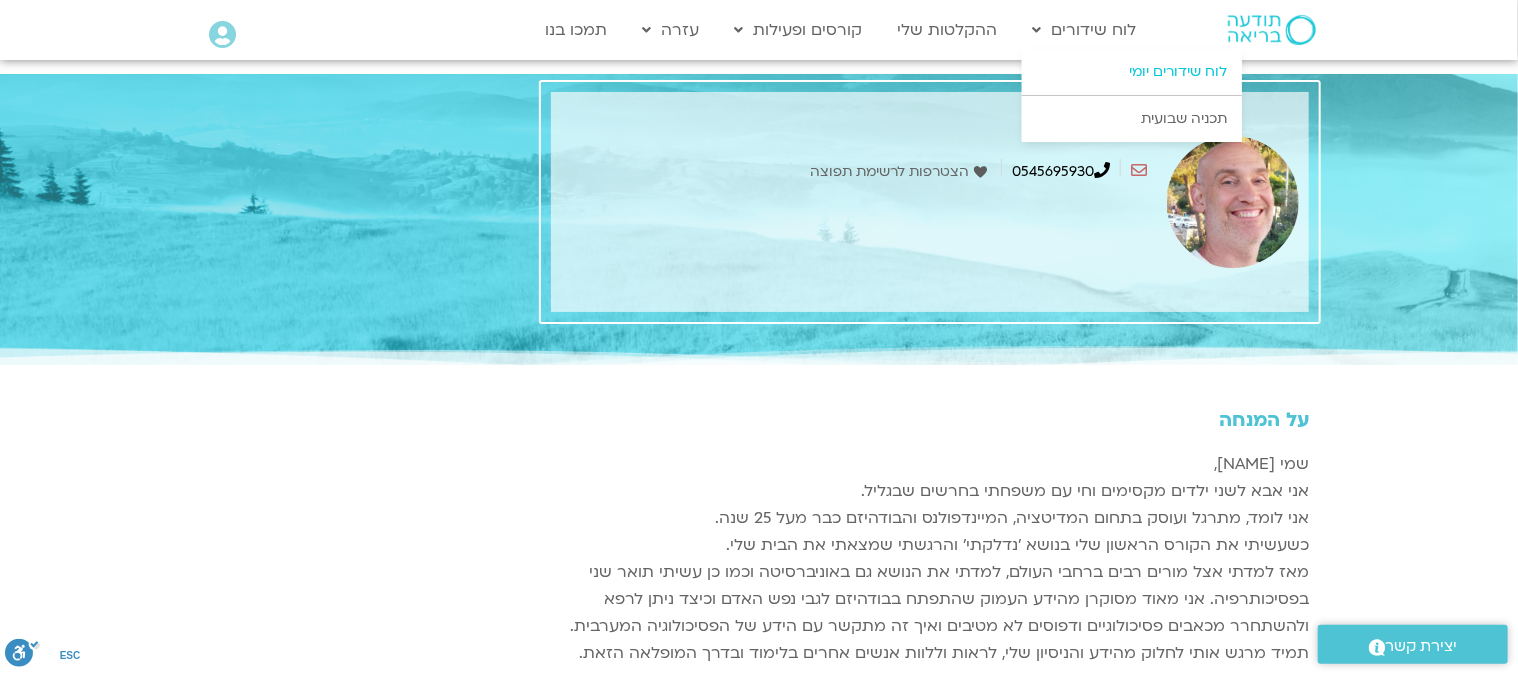 click on "לוח שידורים יומי" at bounding box center [1132, 72] 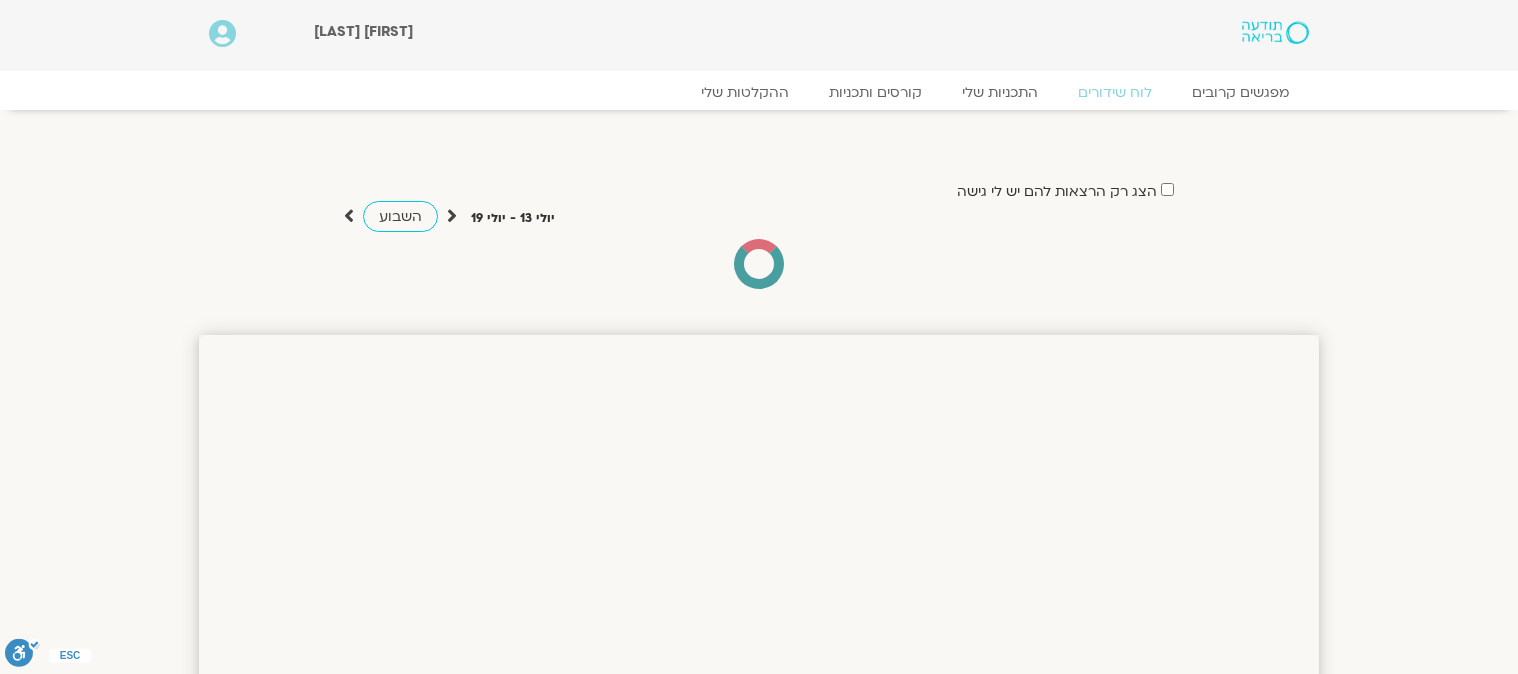 scroll, scrollTop: 0, scrollLeft: 0, axis: both 